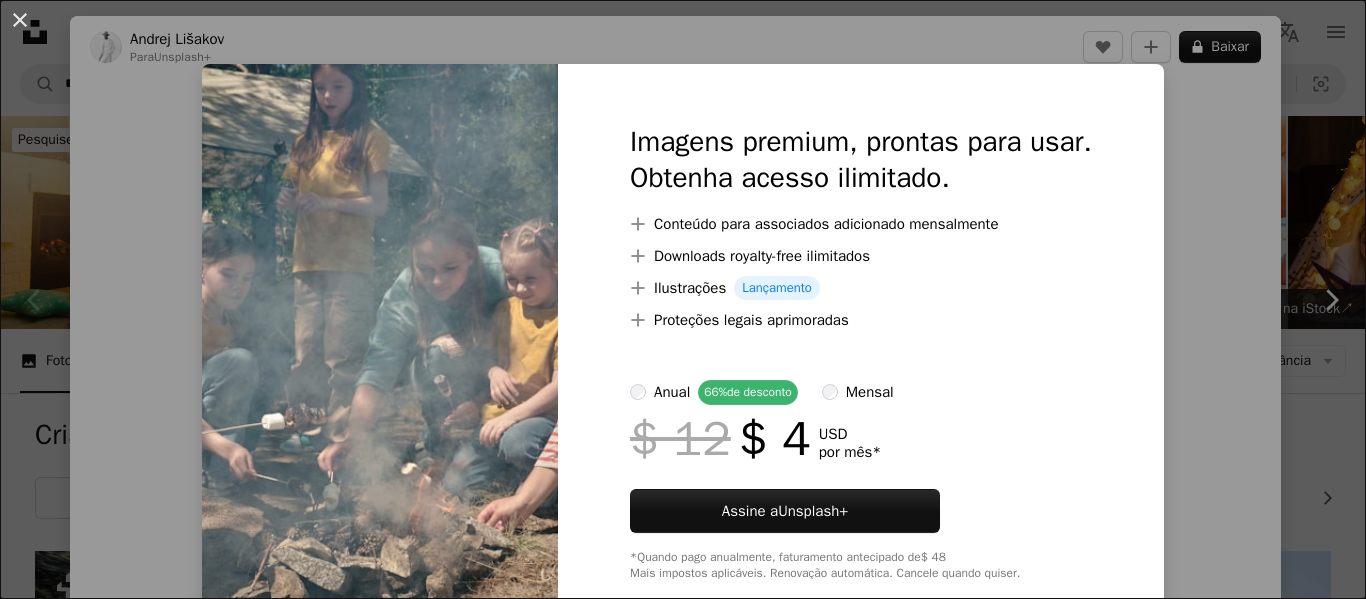scroll, scrollTop: 421, scrollLeft: 0, axis: vertical 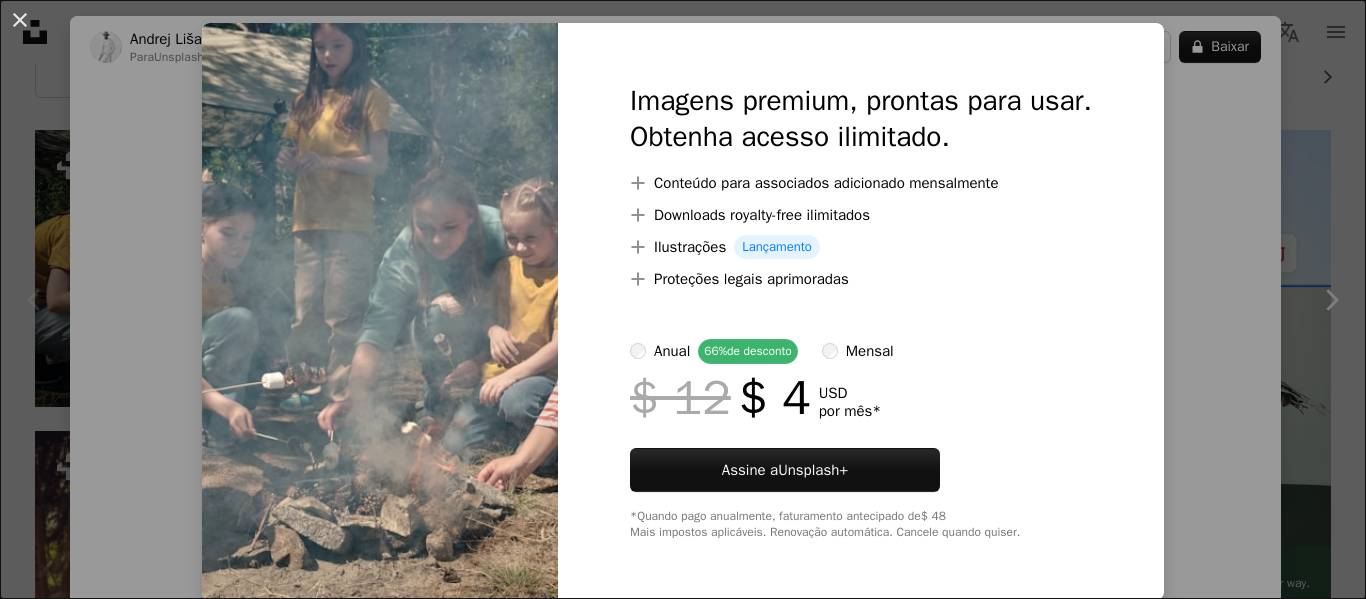 click on "An X shape Imagens premium, prontas para usar. Obtenha acesso ilimitado. A plus sign Conteúdo para associados adicionado mensalmente A plus sign Downloads royalty-free ilimitados A plus sign Ilustrações  Lançamento A plus sign Proteções legais aprimoradas anual 66%  de desconto mensal $ 12   $ 4 USD por mês * Assine a  Unsplash+ *Quando pago anualmente, faturamento antecipado de  $ 48 Mais impostos aplicáveis. Renovação automática. Cancele quando quiser." at bounding box center [683, 299] 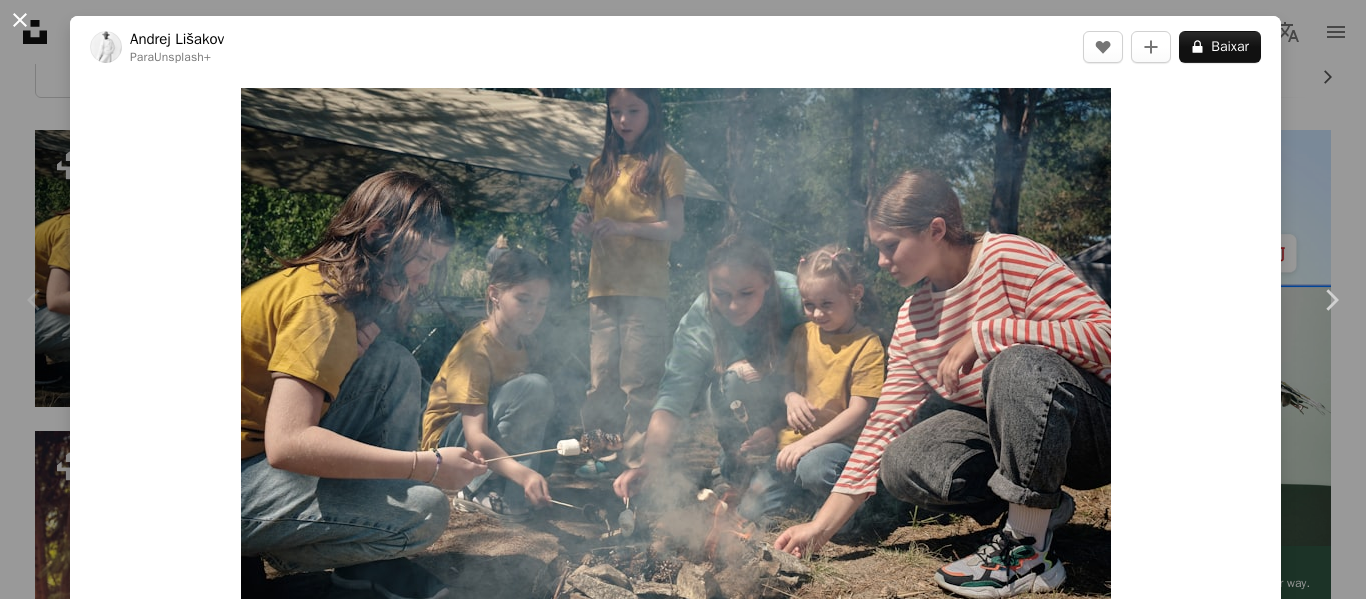 click on "An X shape" at bounding box center (20, 20) 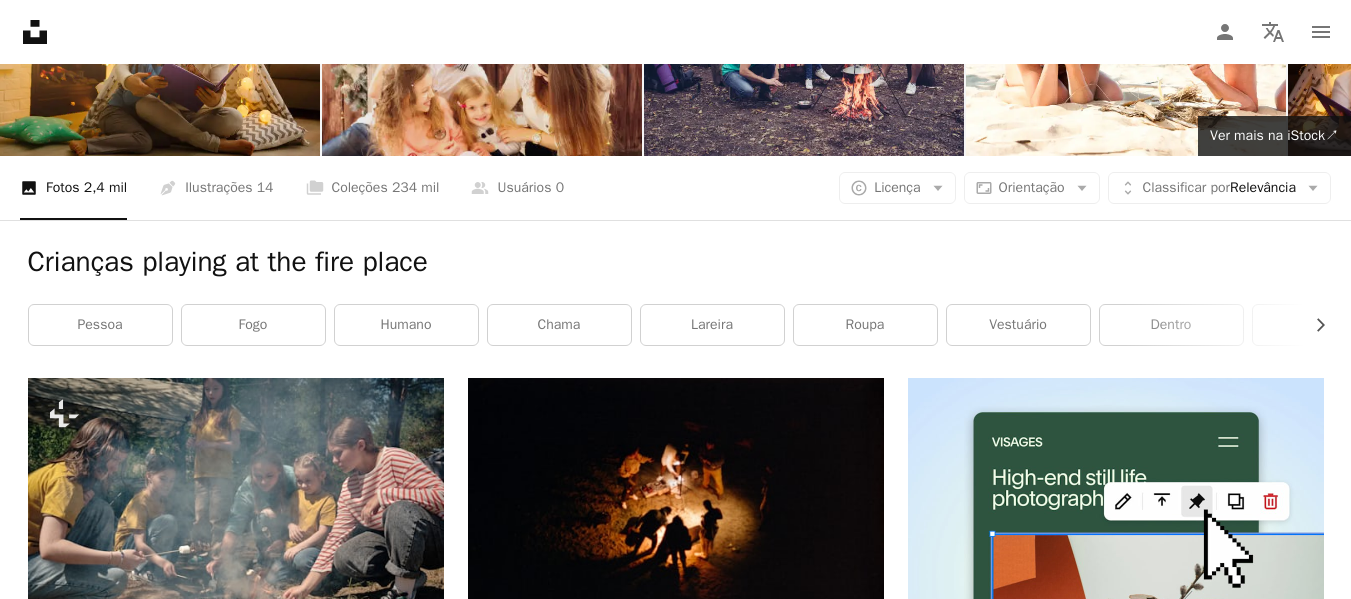 scroll, scrollTop: 0, scrollLeft: 0, axis: both 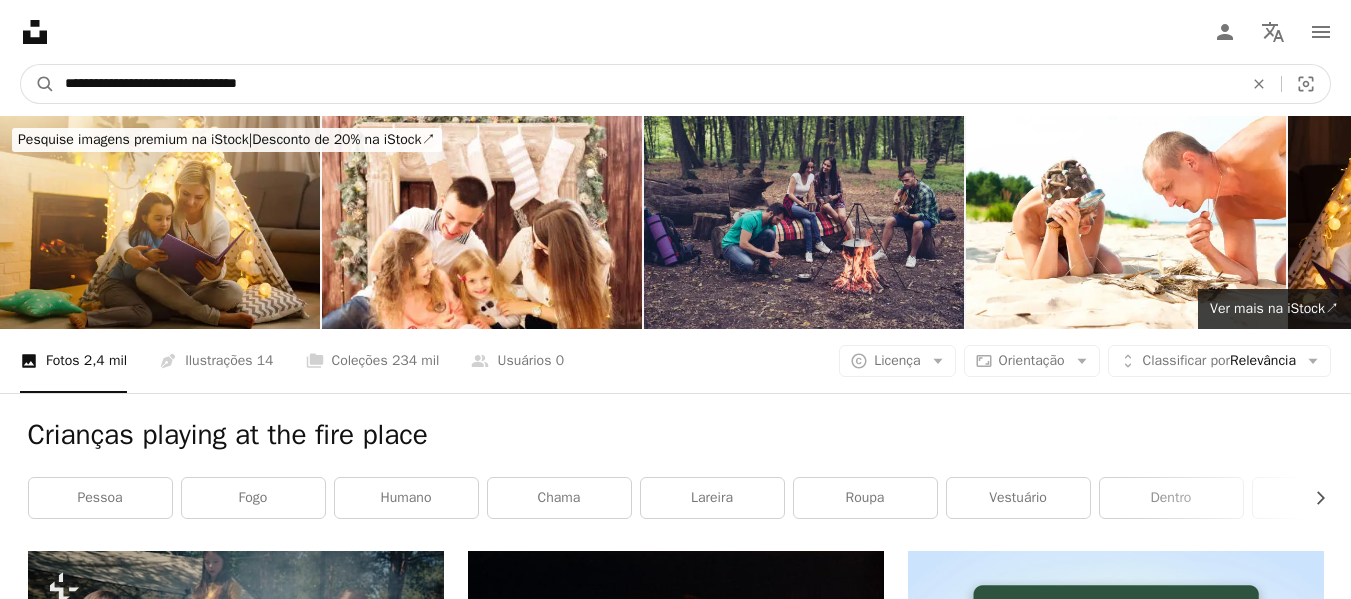 click on "**********" at bounding box center (646, 84) 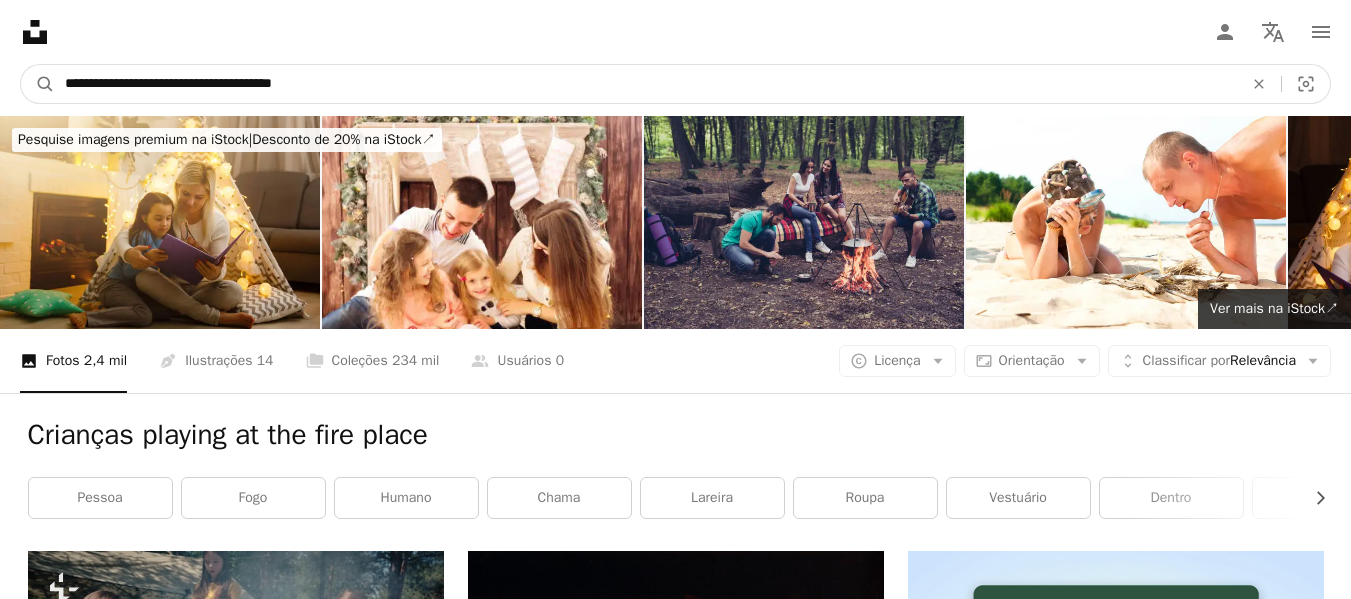 type on "**********" 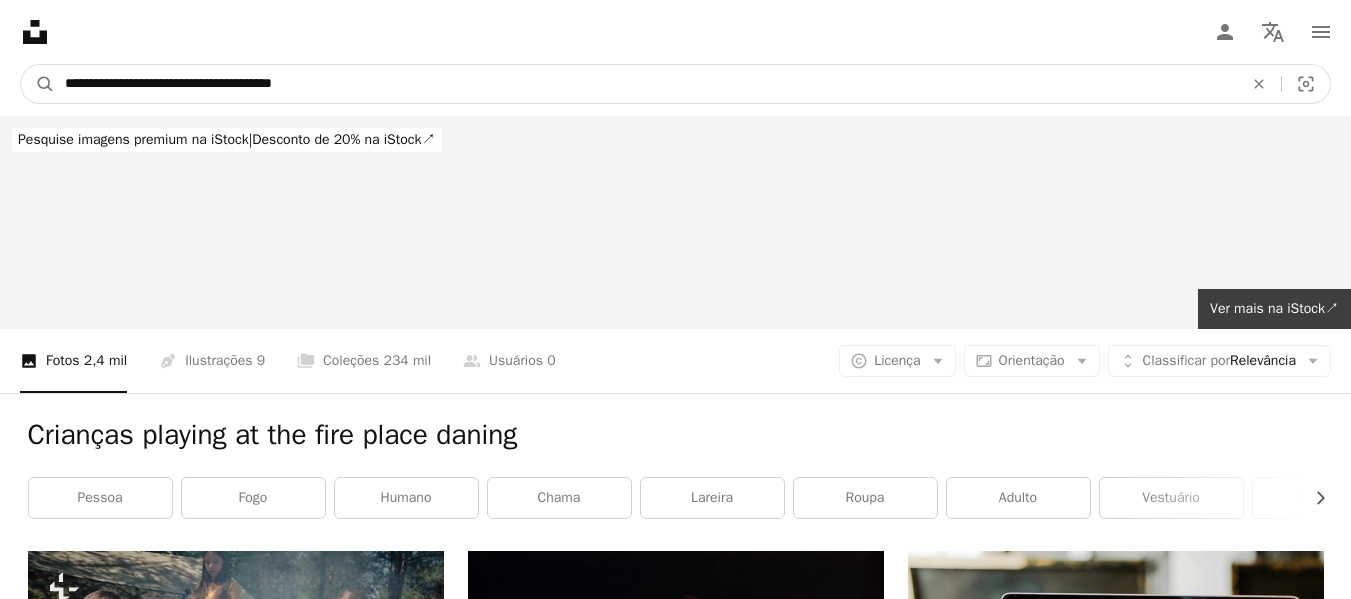 click on "**********" at bounding box center (646, 84) 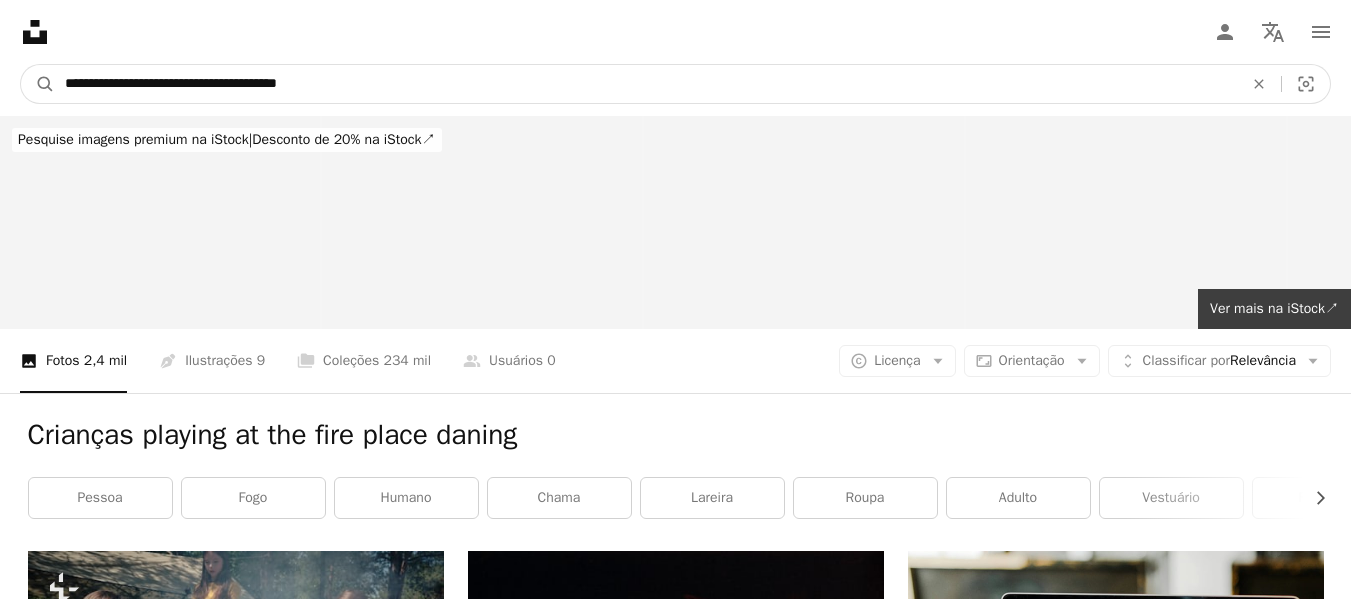 type on "**********" 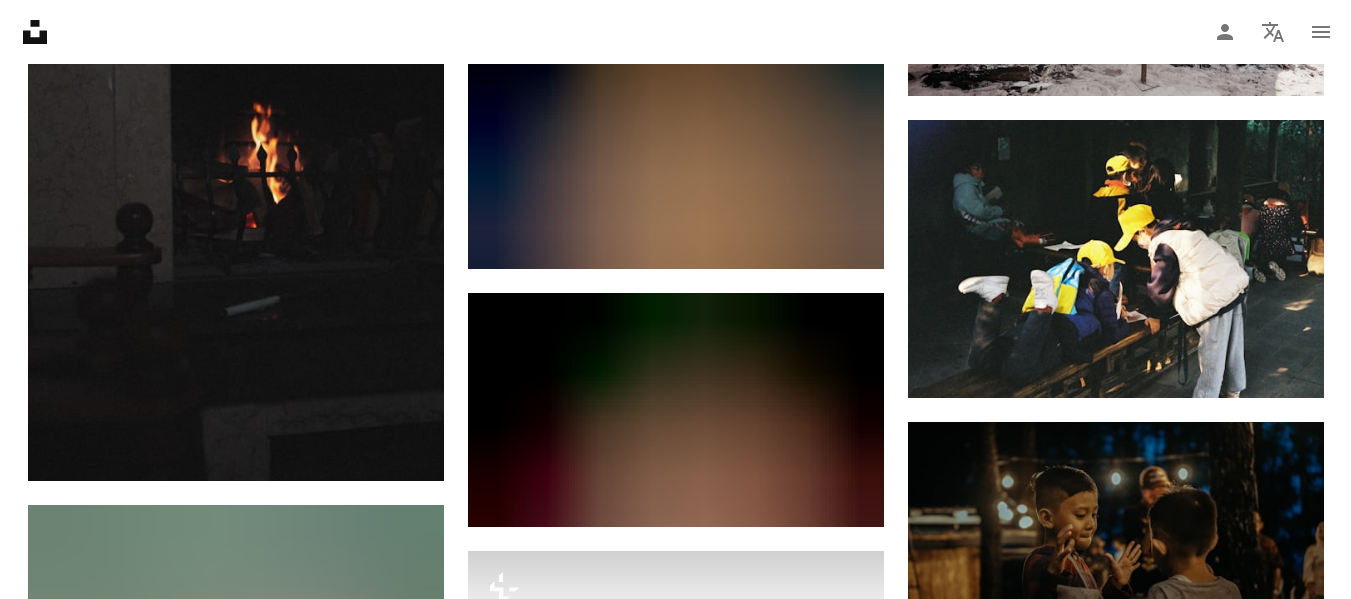scroll, scrollTop: 1597, scrollLeft: 0, axis: vertical 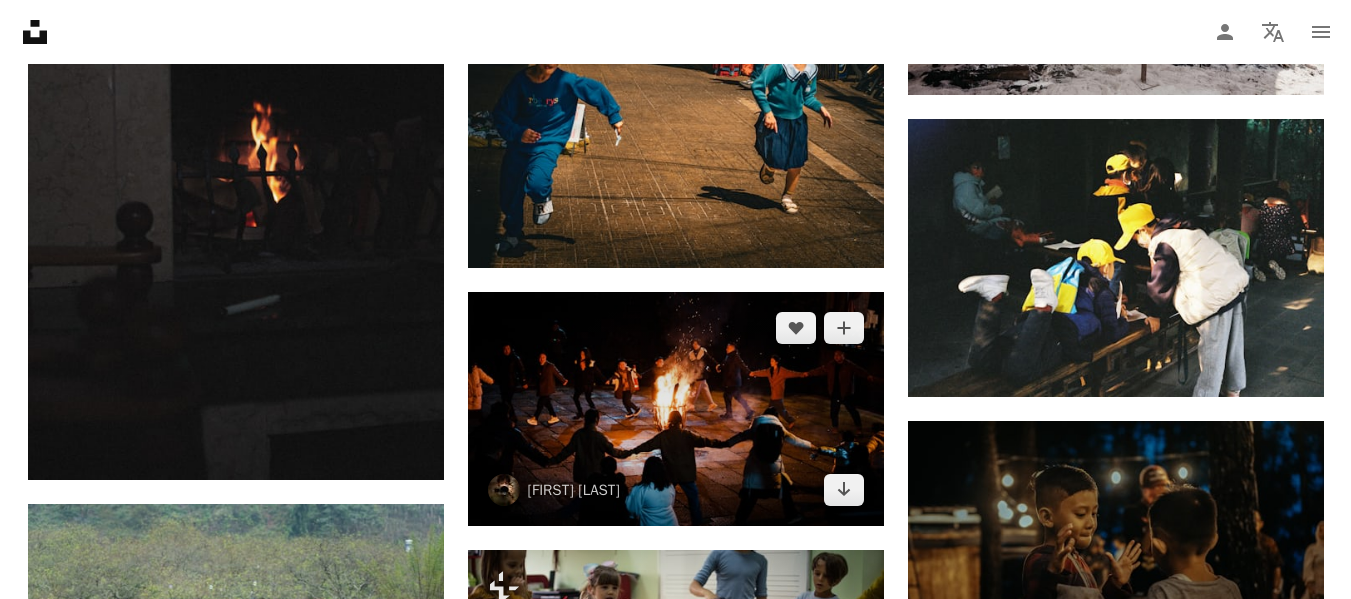 click at bounding box center (676, 409) 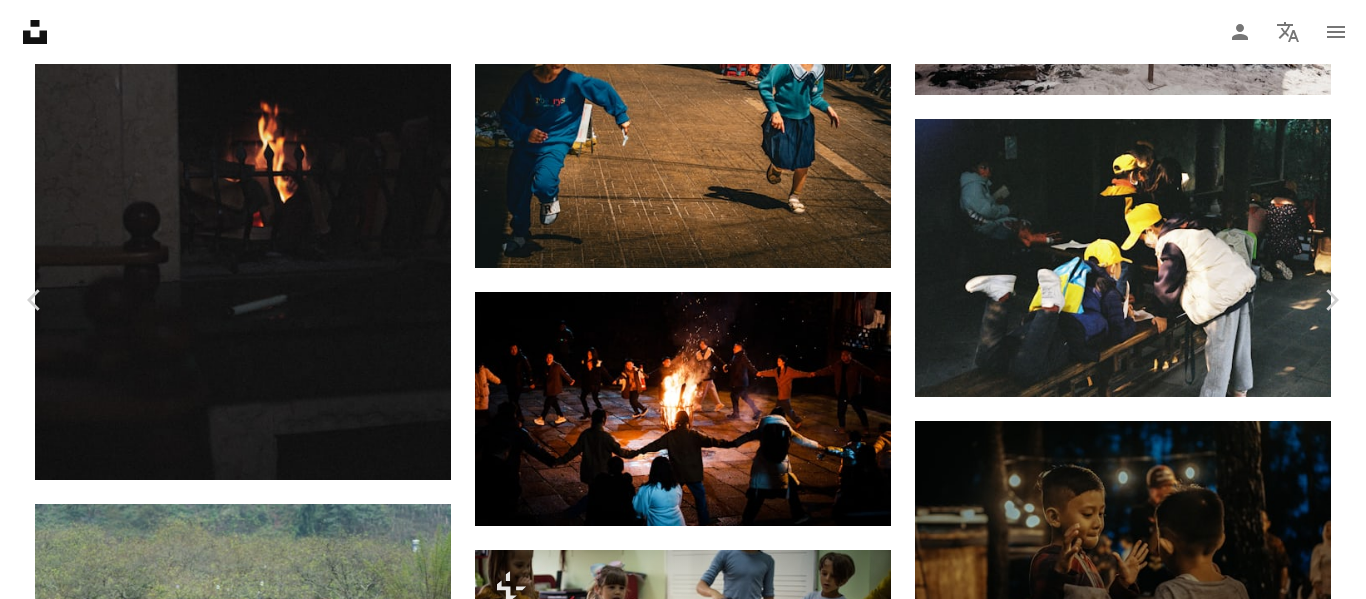 click on "Baixar gratuitamente" at bounding box center [1150, 5533] 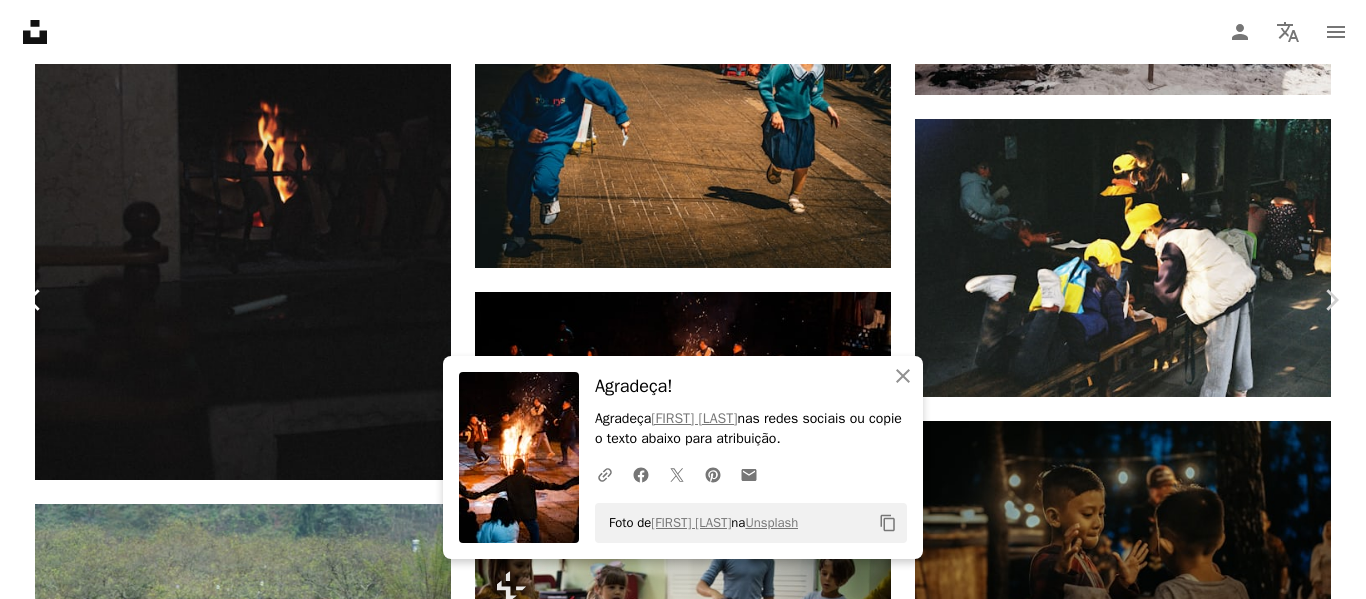 click on "Chevron left" at bounding box center (35, 300) 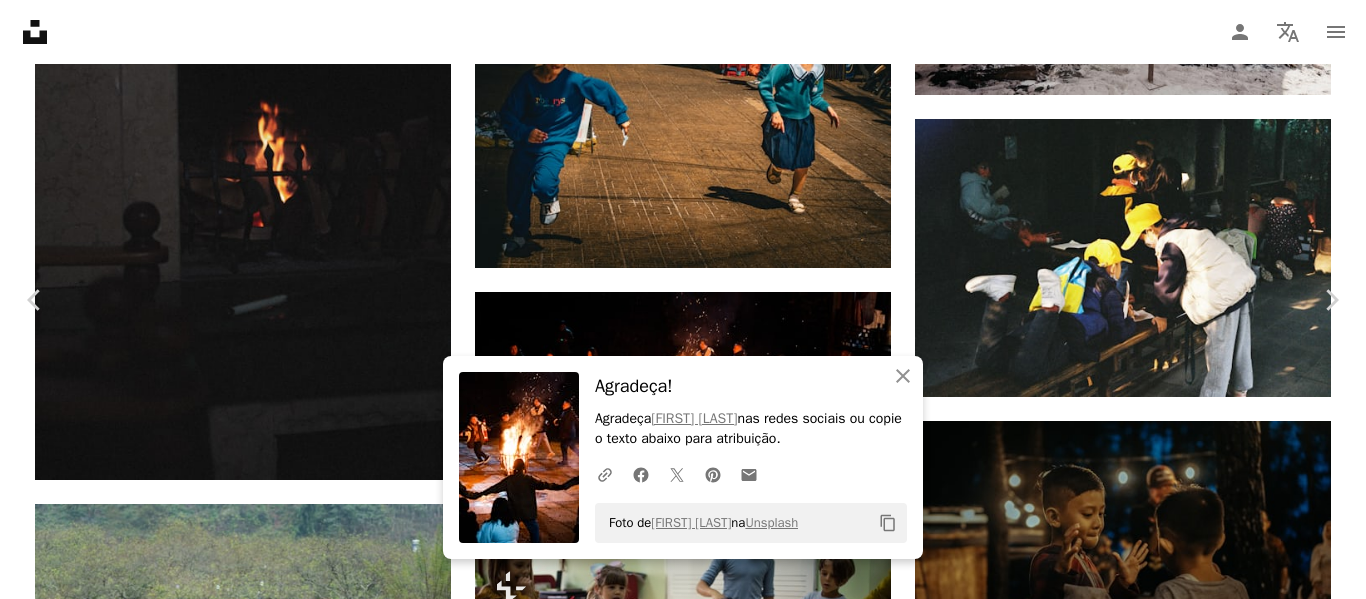 click on "An X shape" at bounding box center (20, 20) 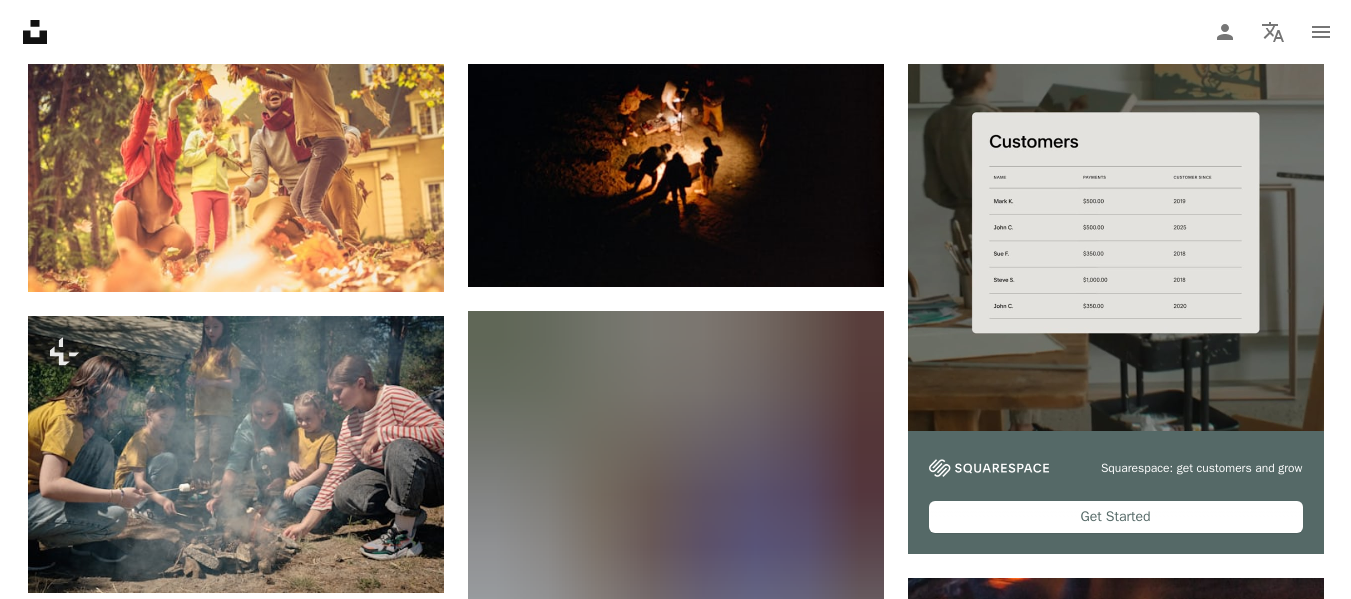 scroll, scrollTop: 0, scrollLeft: 0, axis: both 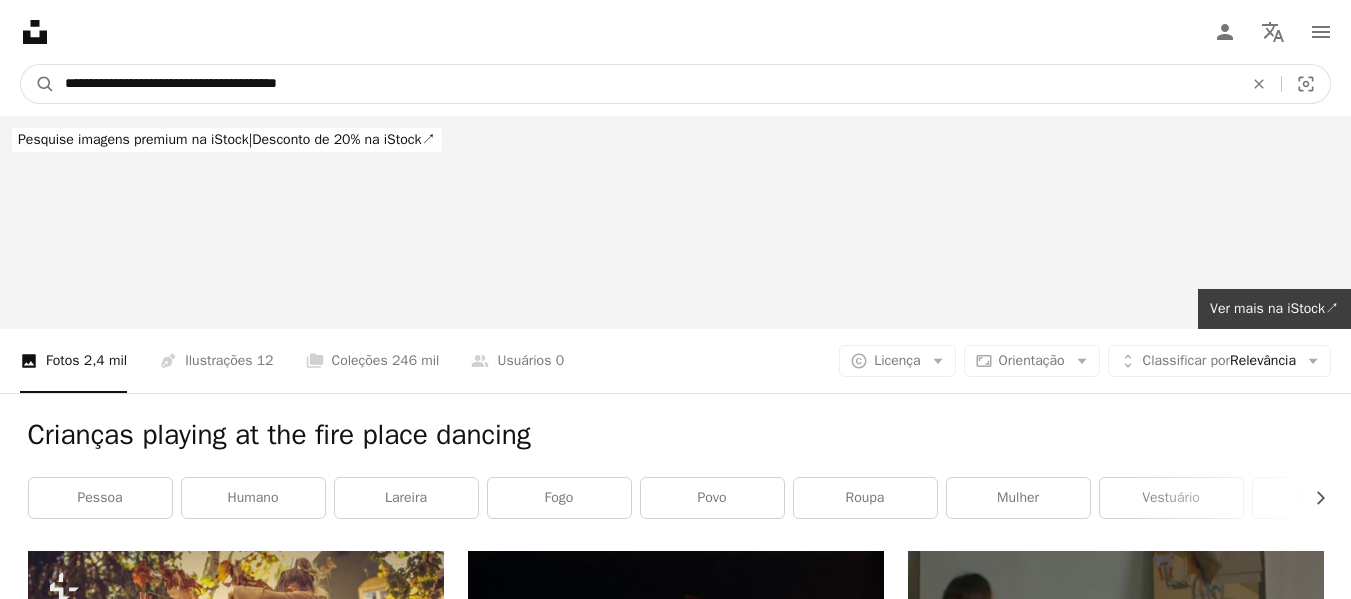 click on "**********" at bounding box center [646, 84] 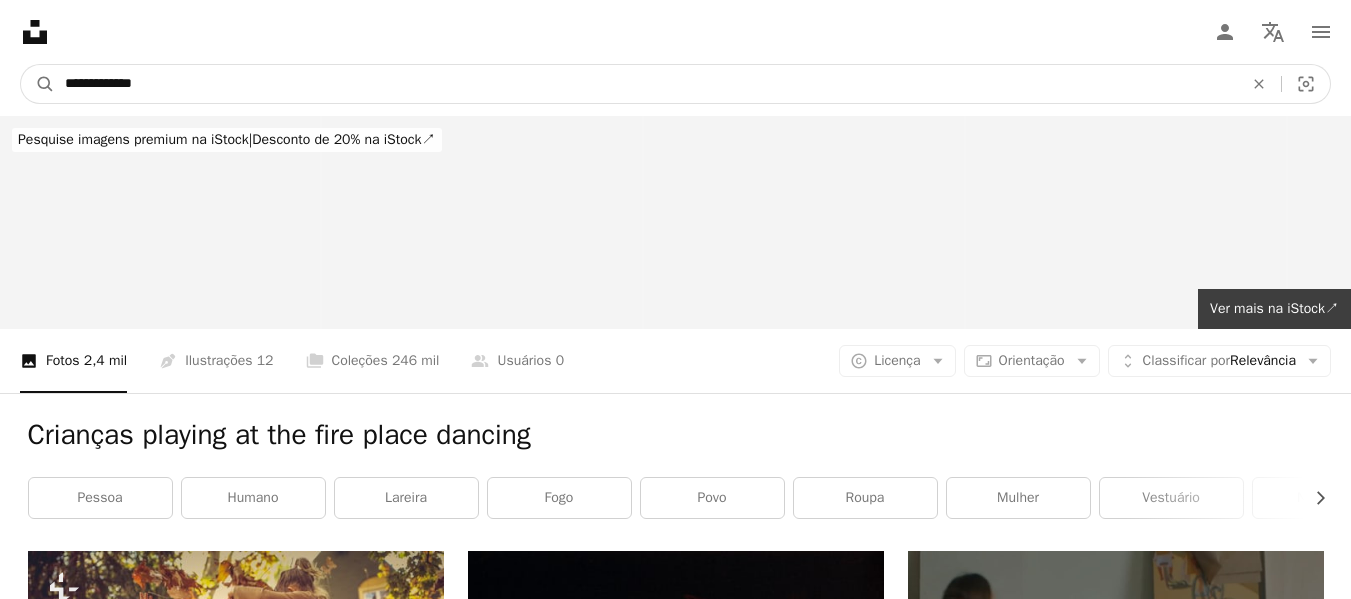 type on "**********" 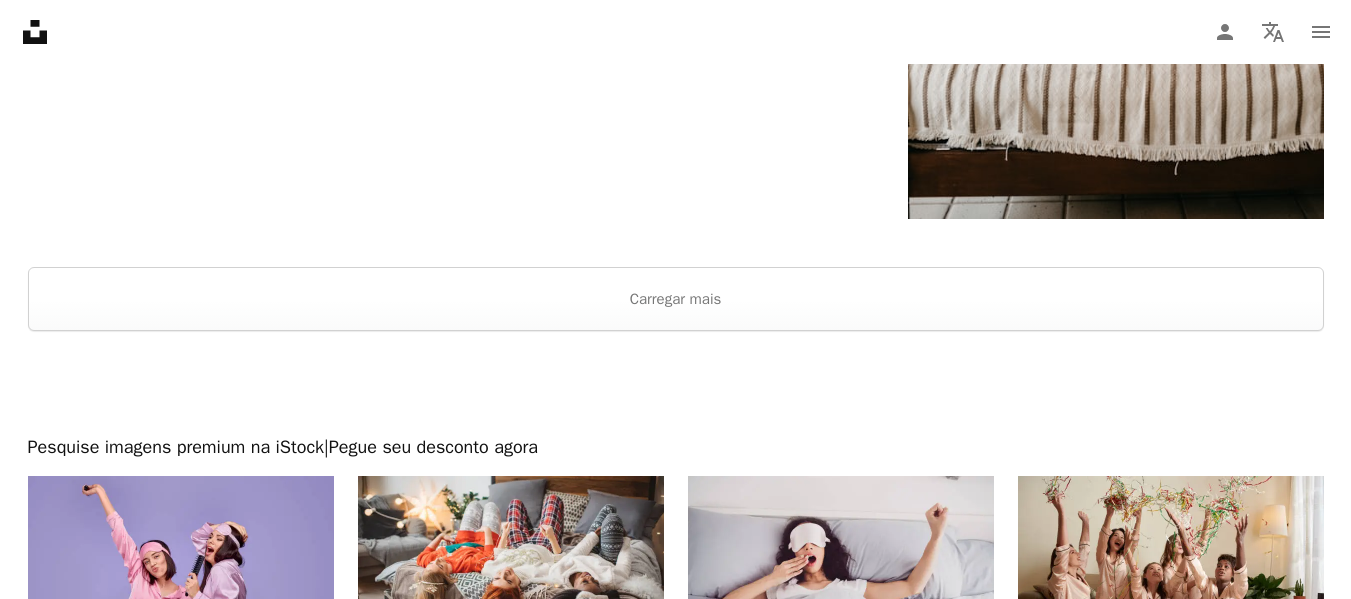 scroll, scrollTop: 3957, scrollLeft: 0, axis: vertical 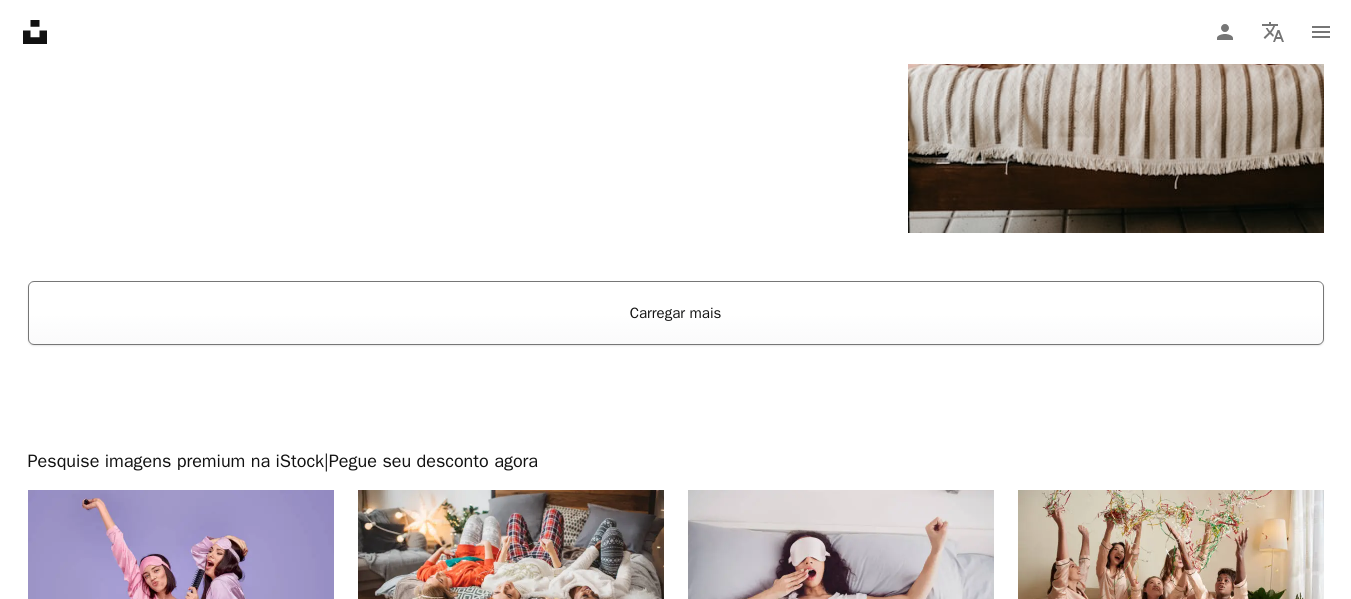 click on "Carregar mais" at bounding box center [676, 313] 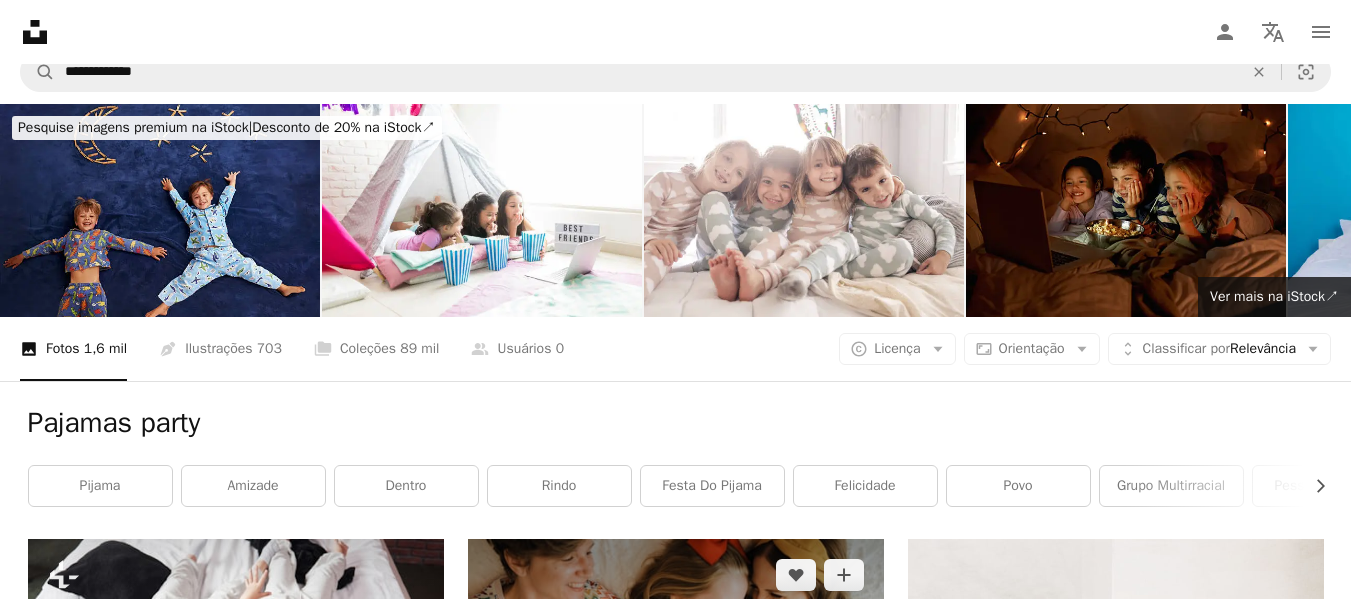 scroll, scrollTop: 0, scrollLeft: 0, axis: both 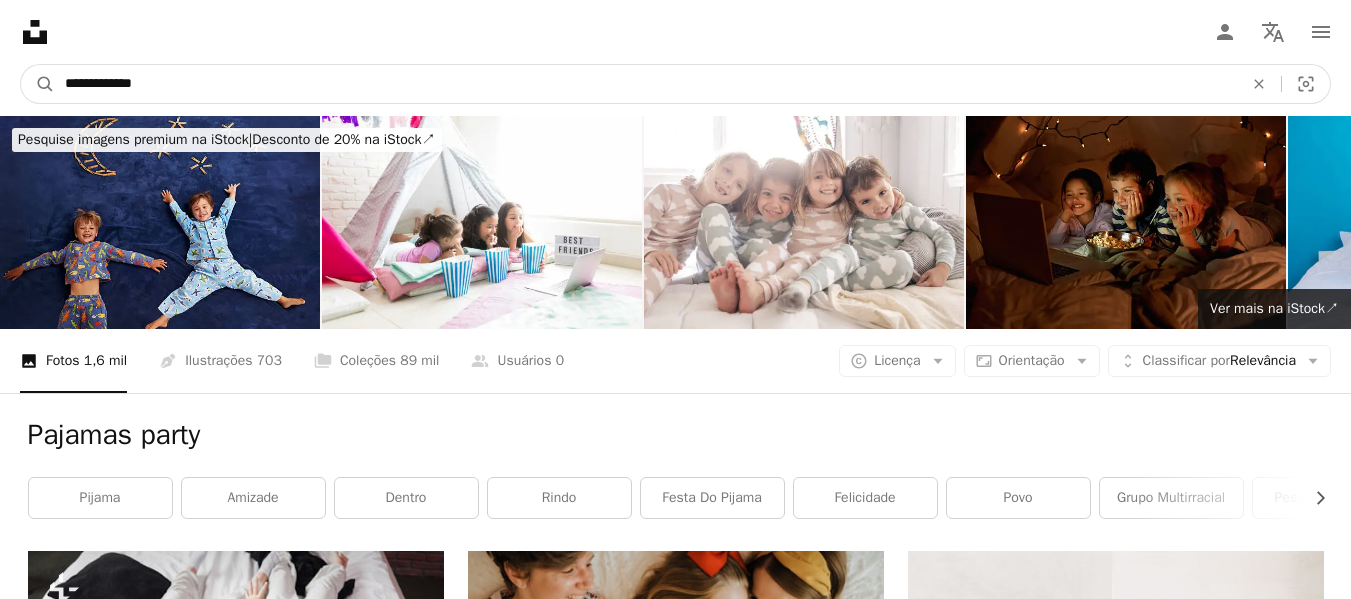 click on "**********" at bounding box center (646, 84) 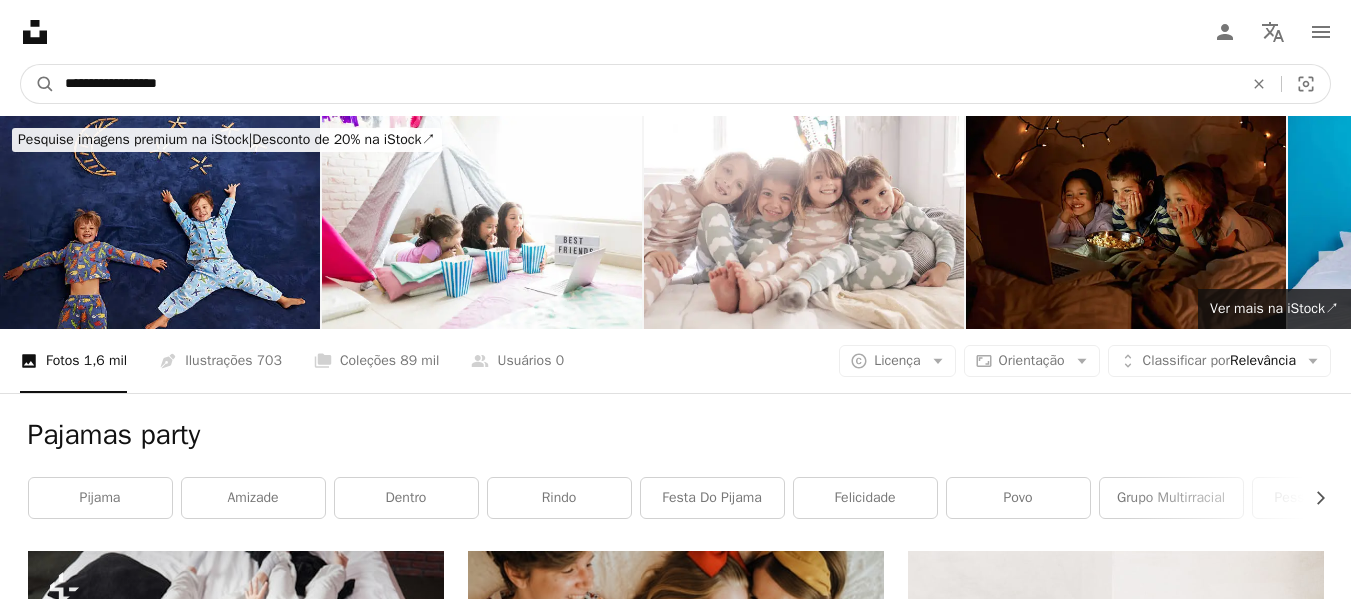 click on "A magnifying glass" at bounding box center [38, 84] 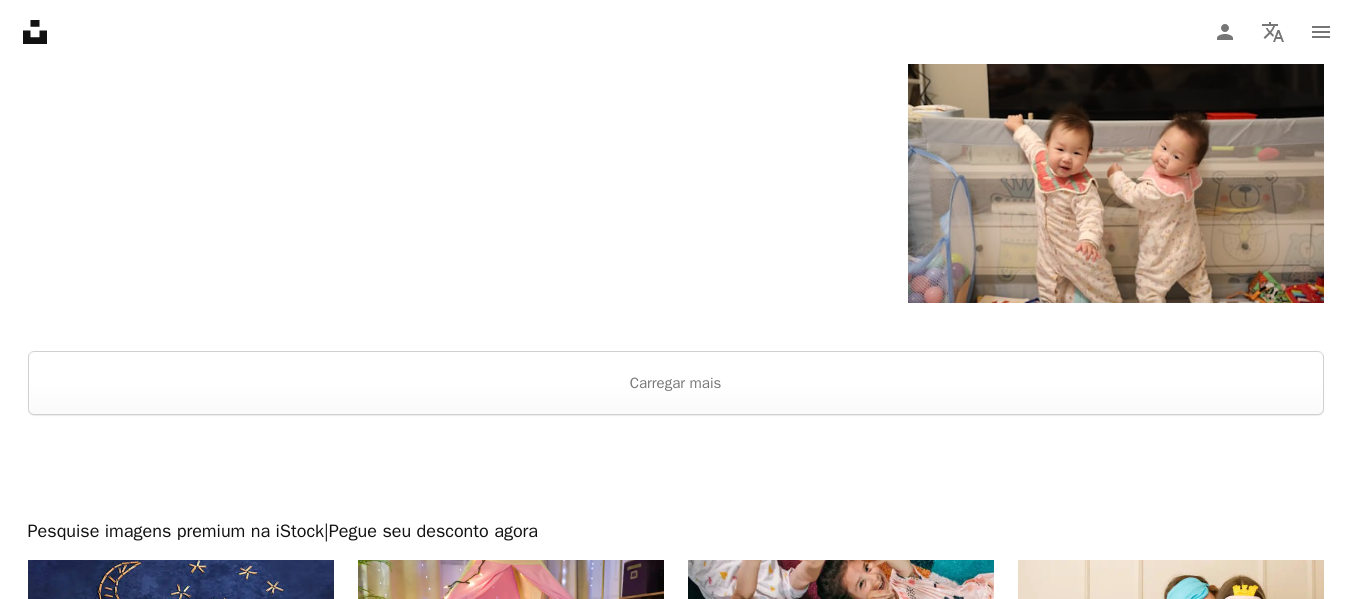 scroll, scrollTop: 3554, scrollLeft: 0, axis: vertical 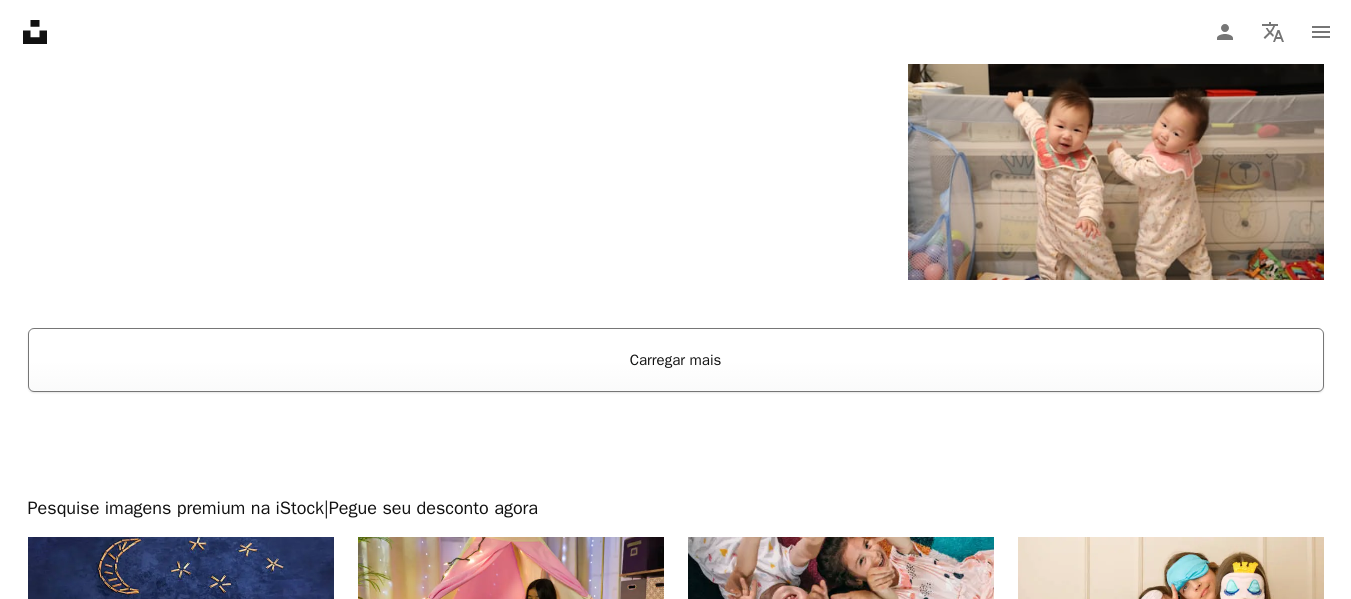 click on "Carregar mais" at bounding box center (676, 360) 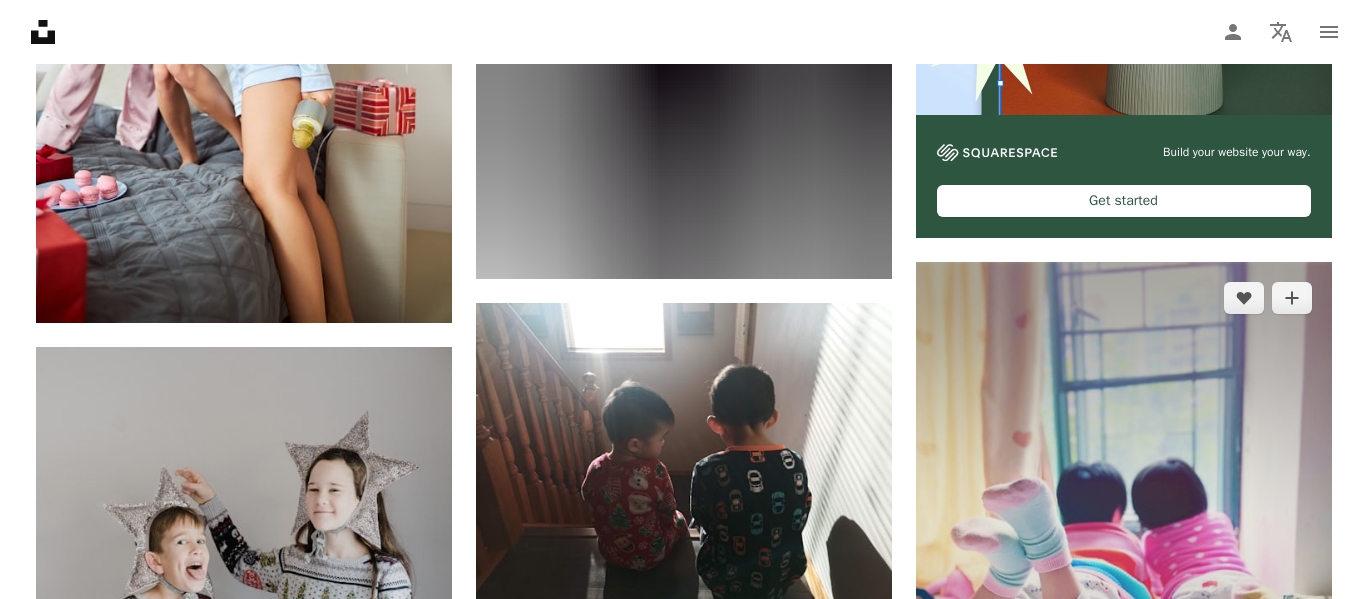 scroll, scrollTop: 841, scrollLeft: 0, axis: vertical 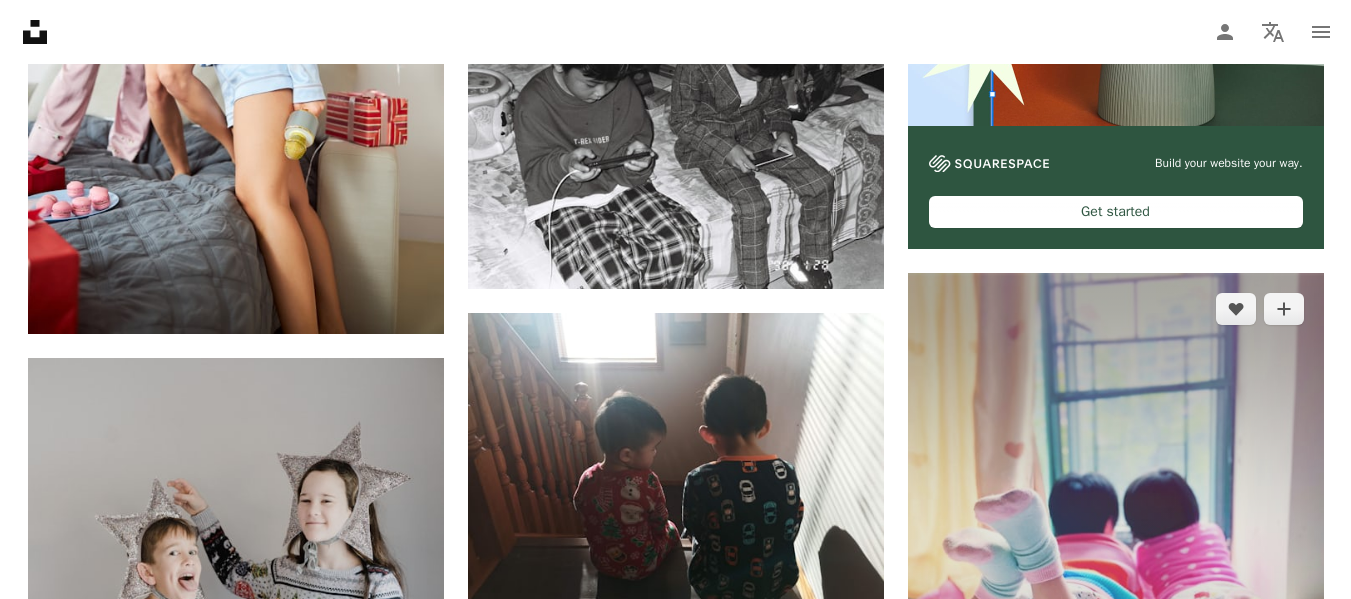 click at bounding box center [1116, 550] 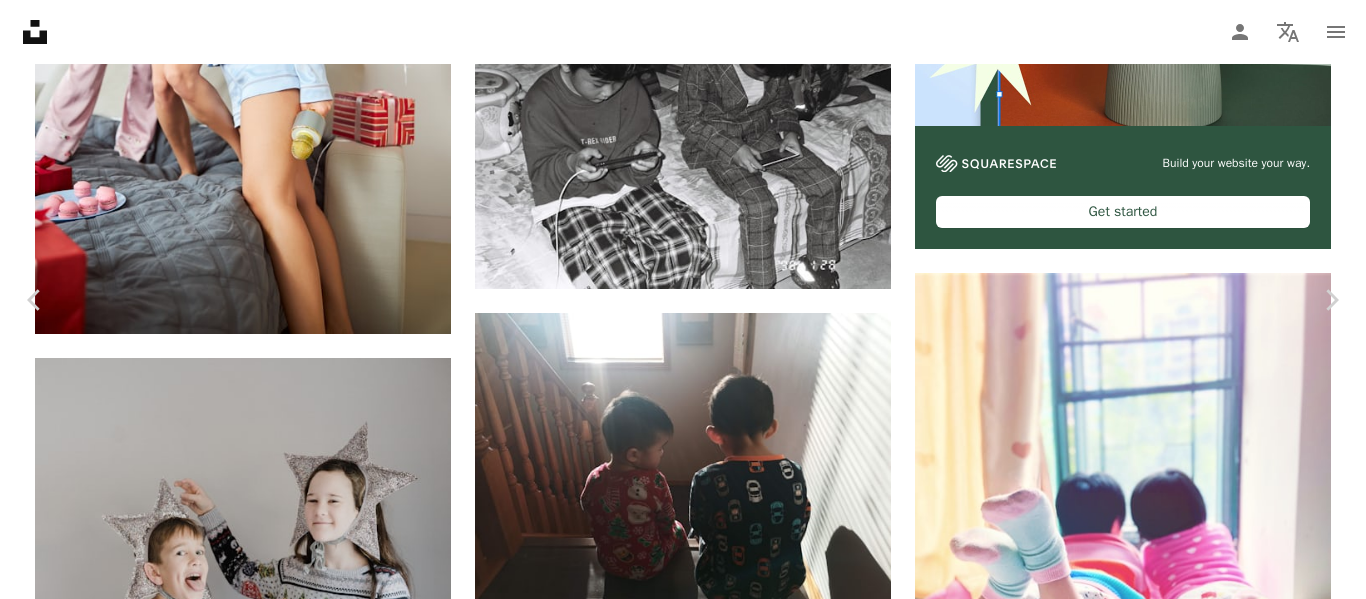 click on "Baixar gratuitamente" at bounding box center (1150, 28793) 